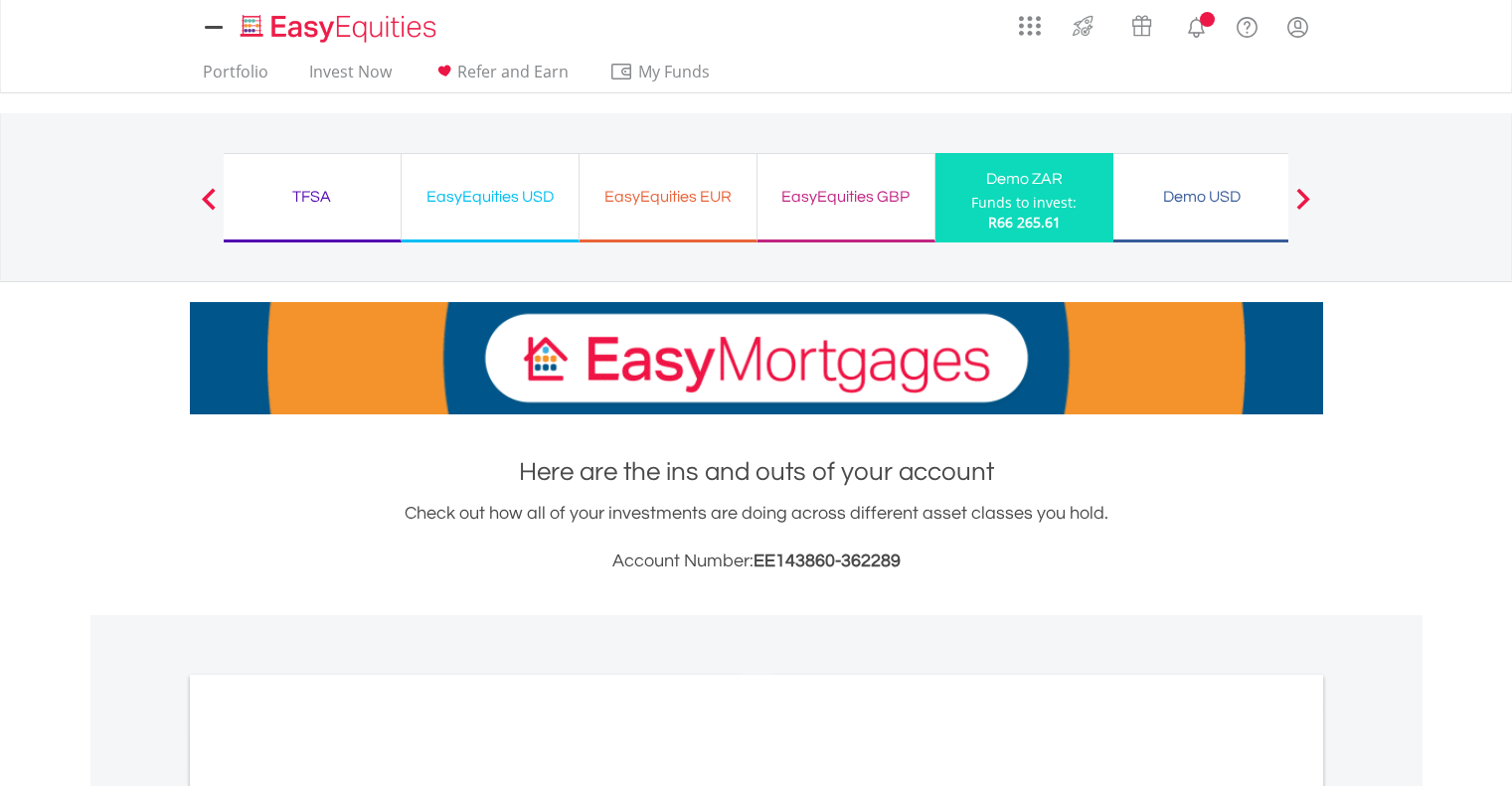 scroll, scrollTop: 0, scrollLeft: 0, axis: both 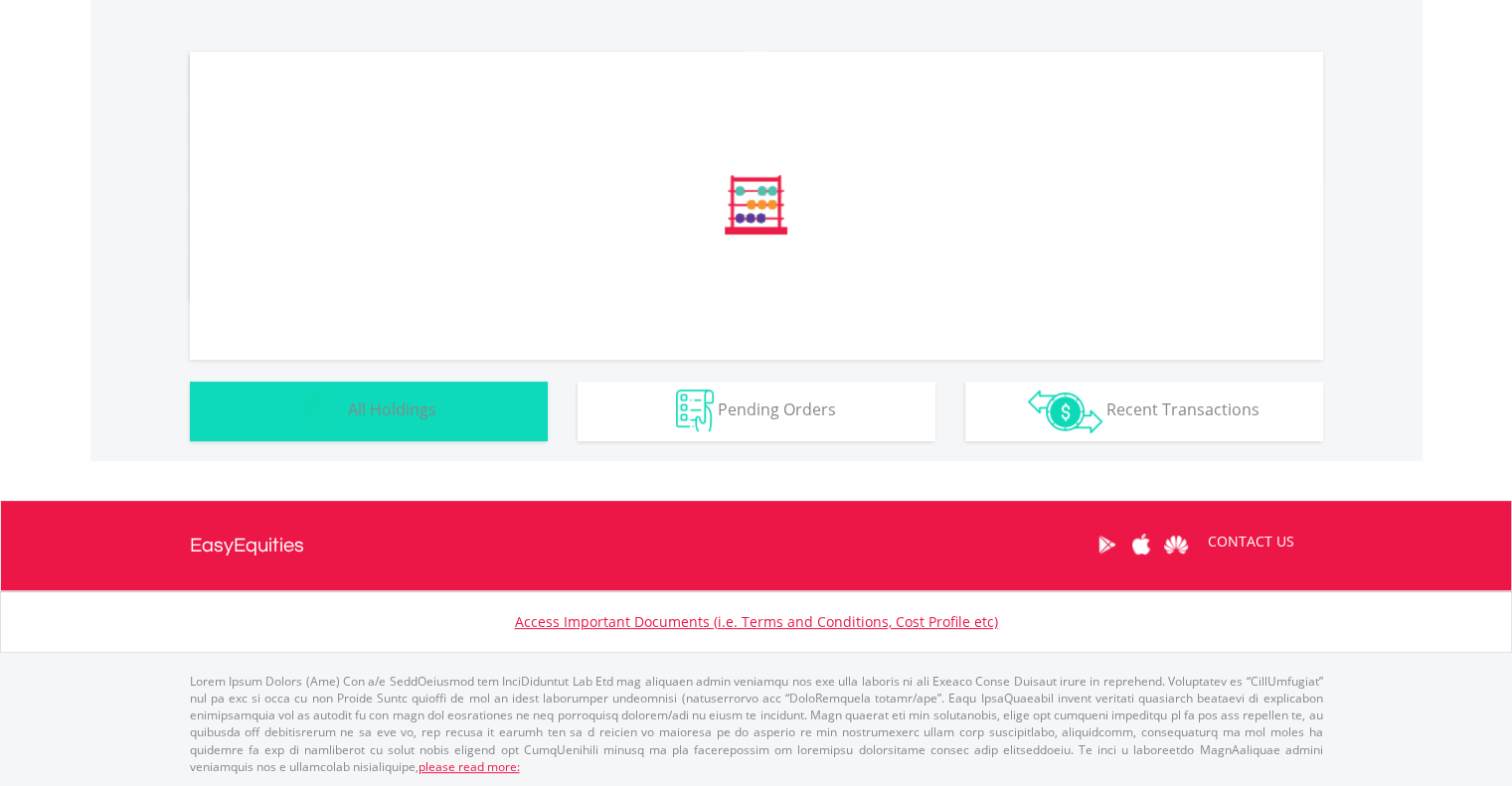 click on "Holdings
All Holdings" at bounding box center (369, 411) 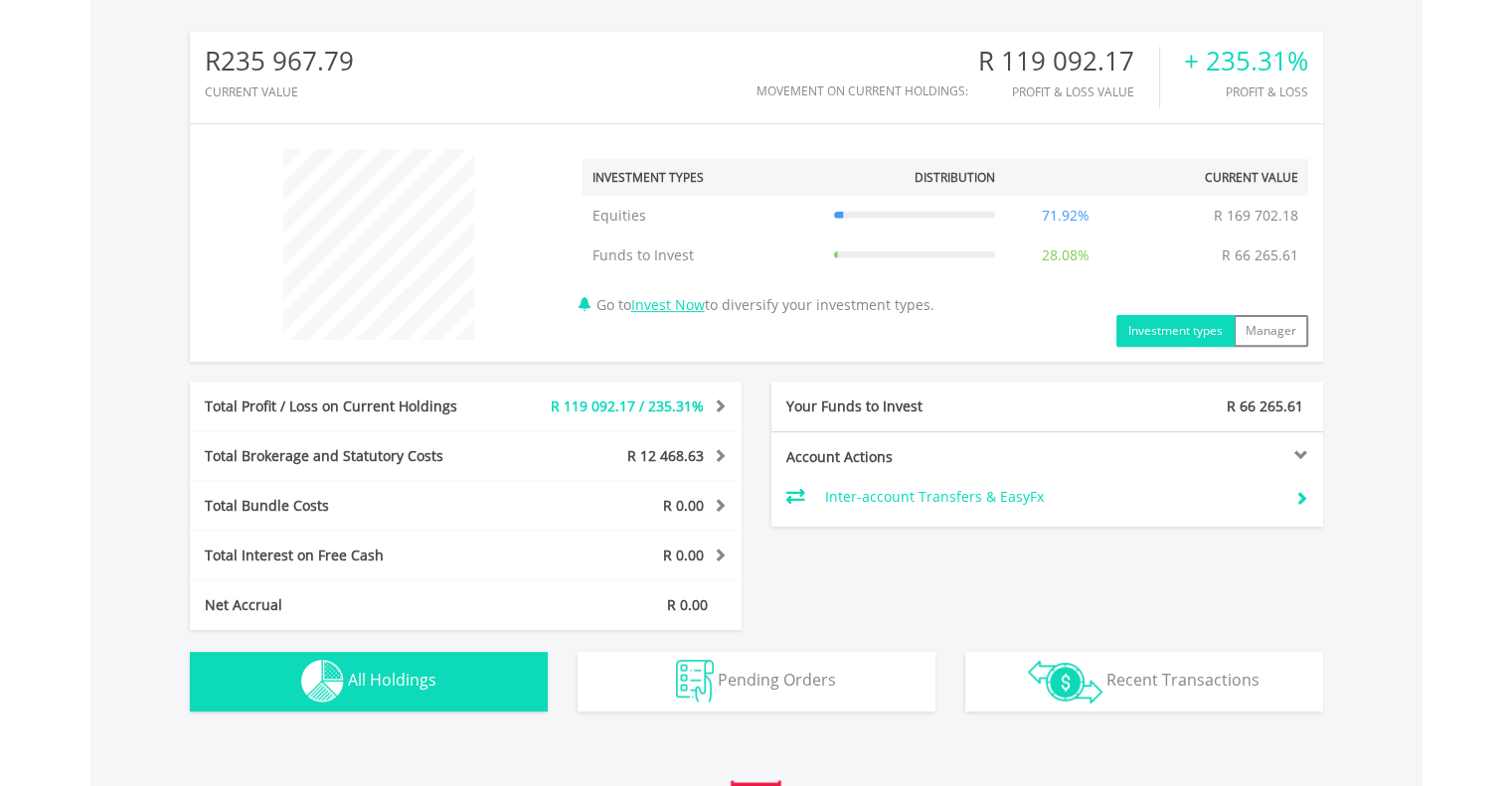 scroll, scrollTop: 603, scrollLeft: 0, axis: vertical 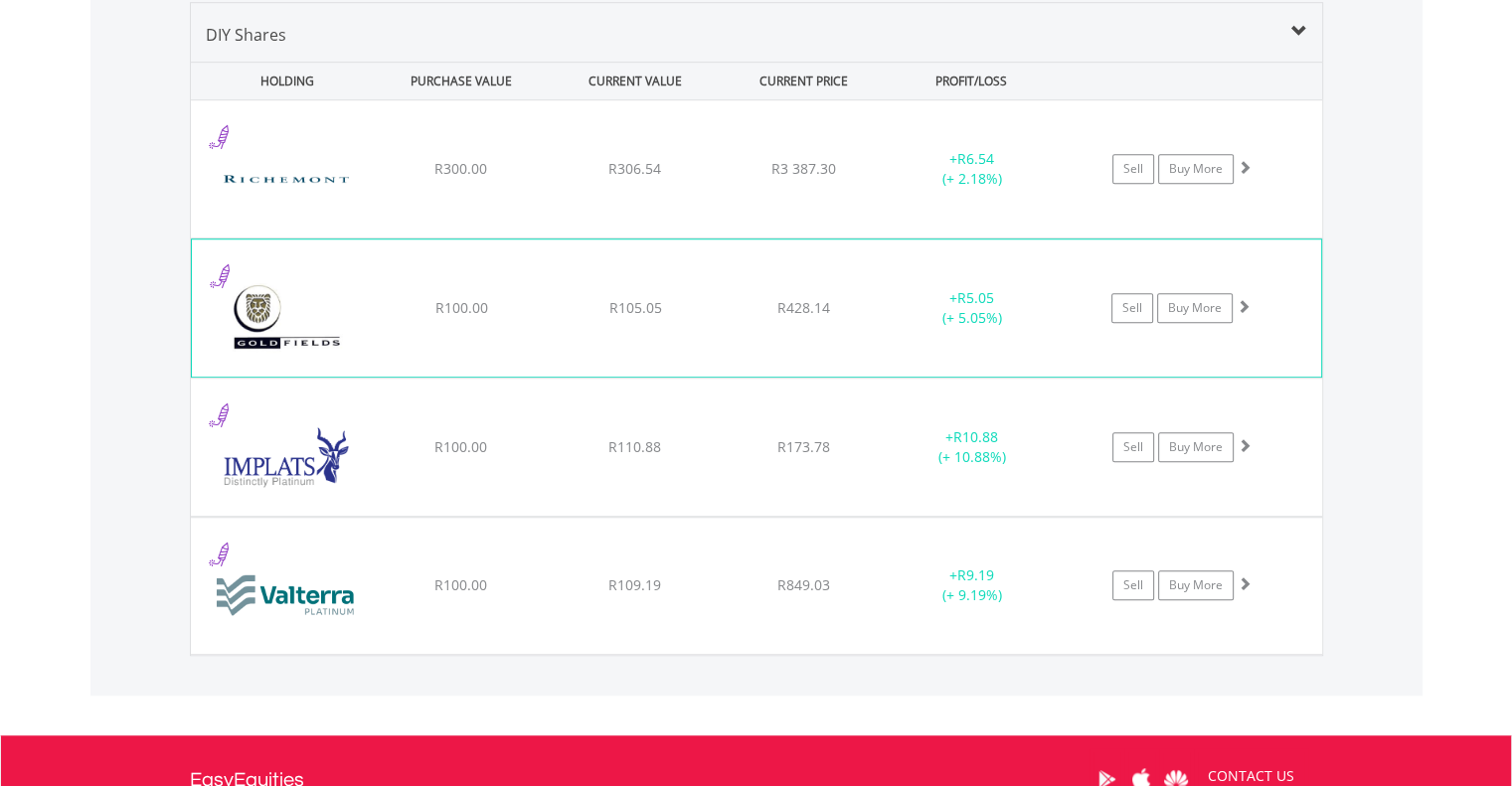 click on "R105.05" at bounding box center [634, 169] 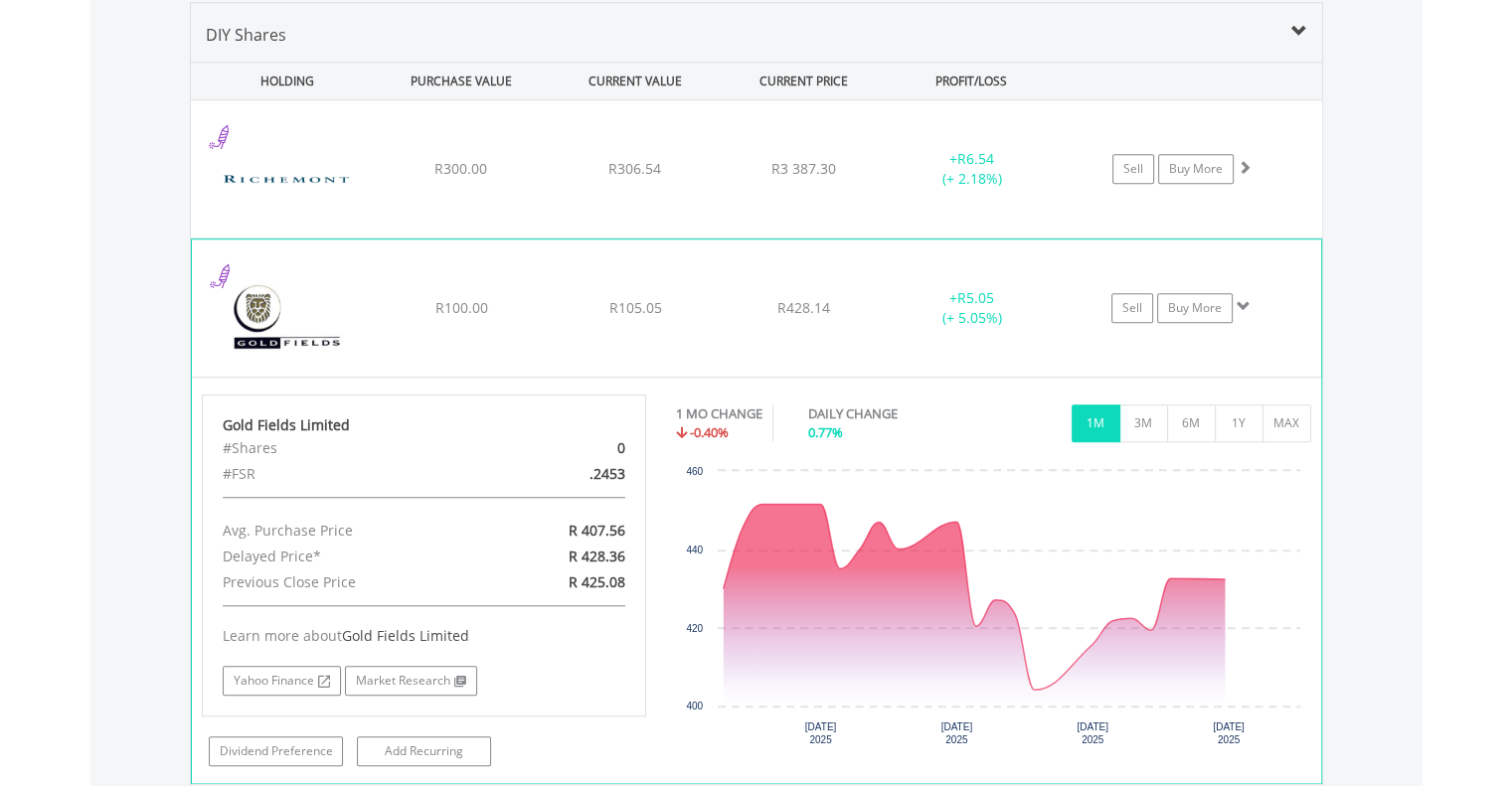 click on "R105.05" at bounding box center [634, 169] 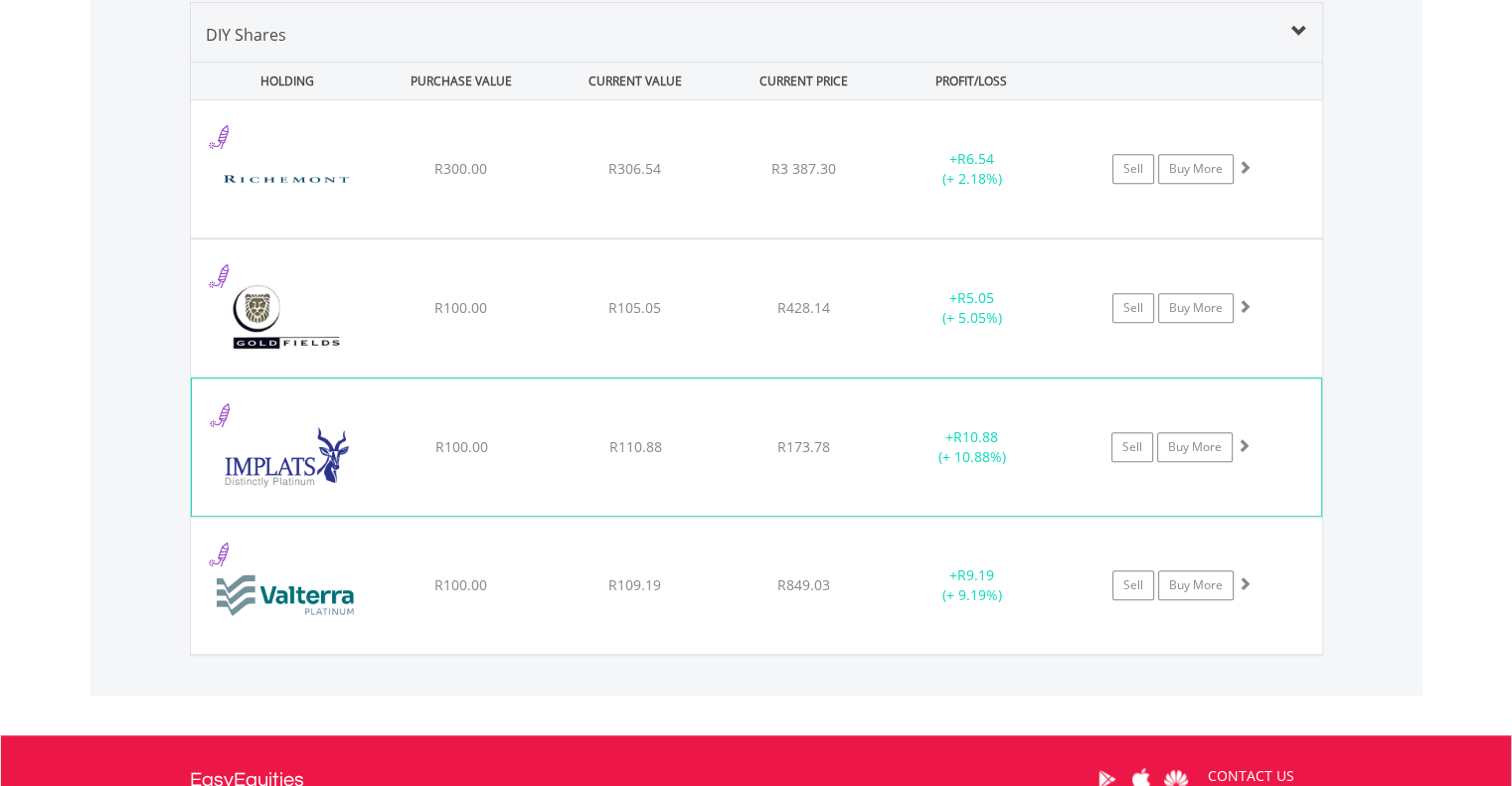 click on "﻿
Impala Platinum Hlgs Limited
R100.00
R110.88
R173.78
+  R10.88 (+ 10.88%)
Sell
Buy More" at bounding box center (756, 169) 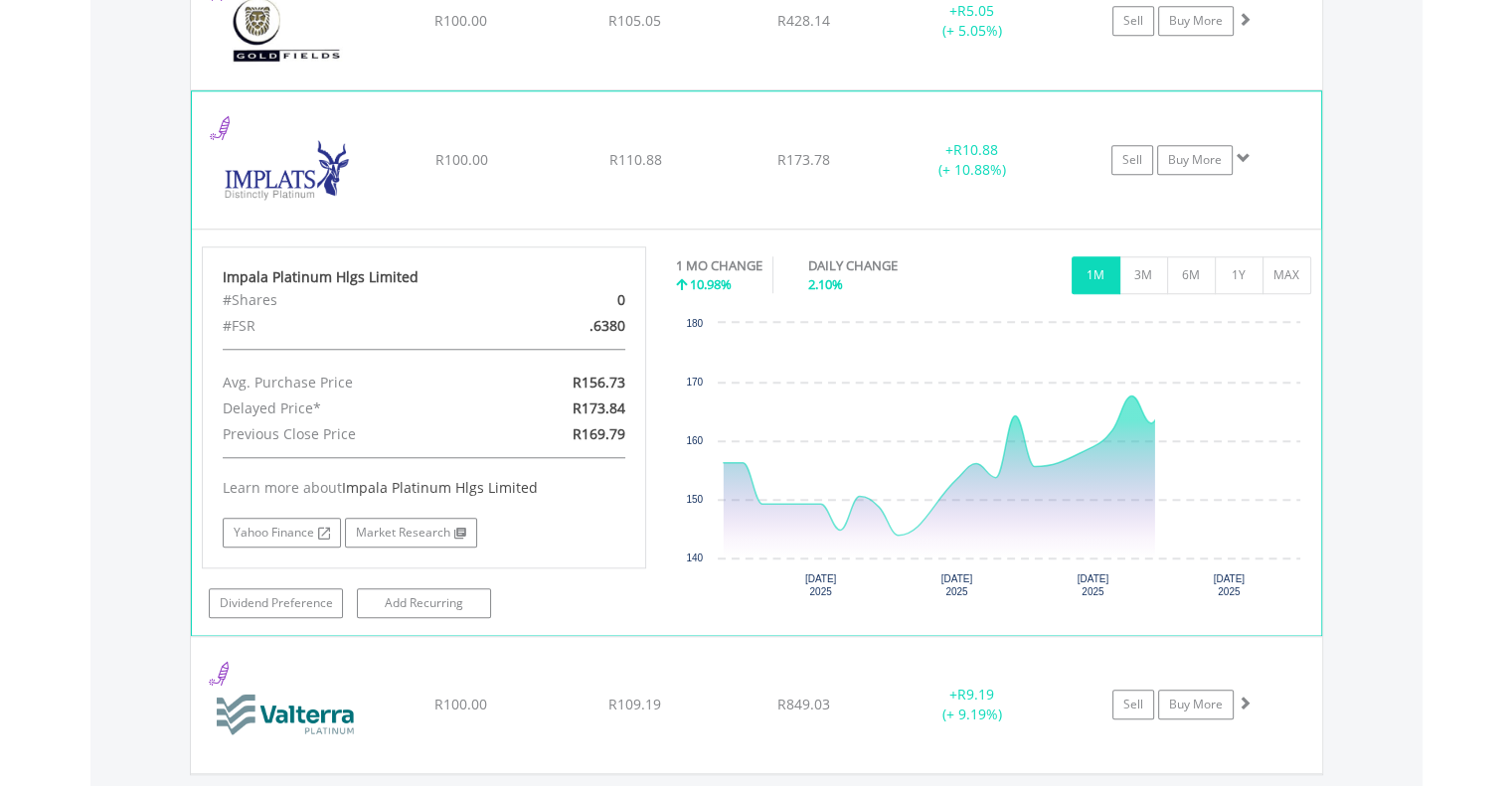 scroll, scrollTop: 1690, scrollLeft: 0, axis: vertical 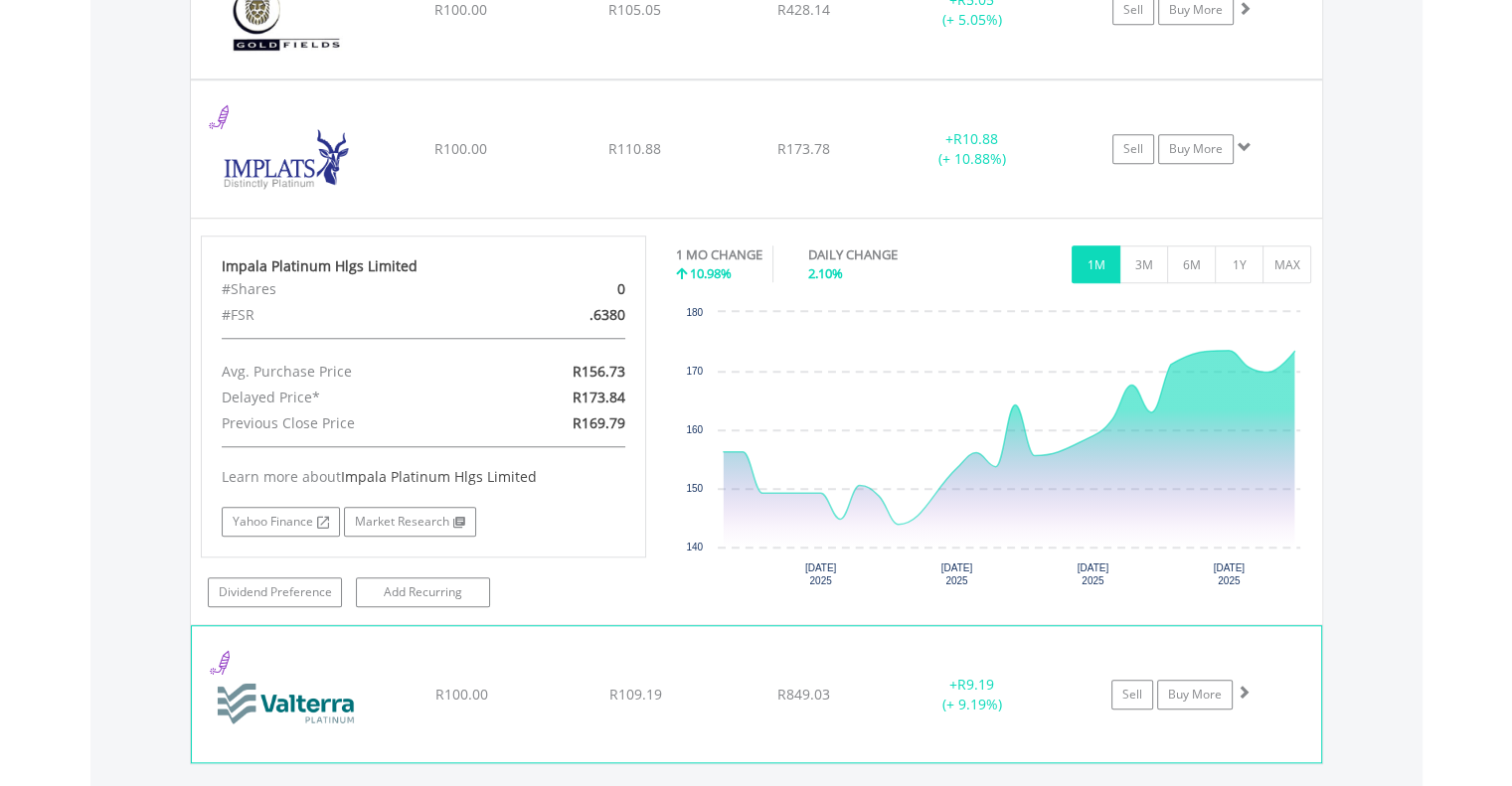 click on "﻿
Valterra Platinum Limited
R100.00
R109.19
R849.03
+  R9.19 (+ 9.19%)
Sell
Buy More" at bounding box center [756, -129] 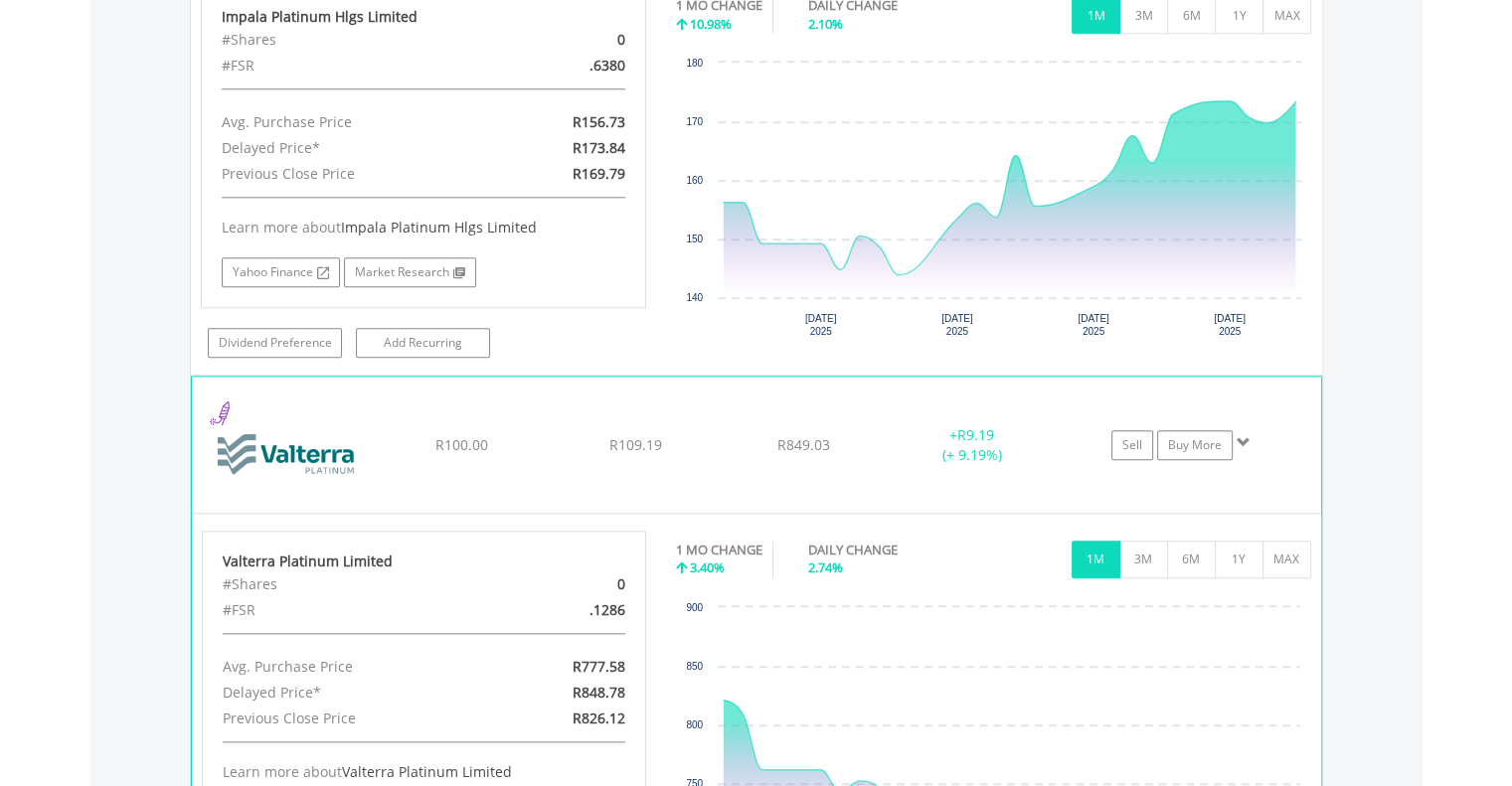 scroll, scrollTop: 1988, scrollLeft: 0, axis: vertical 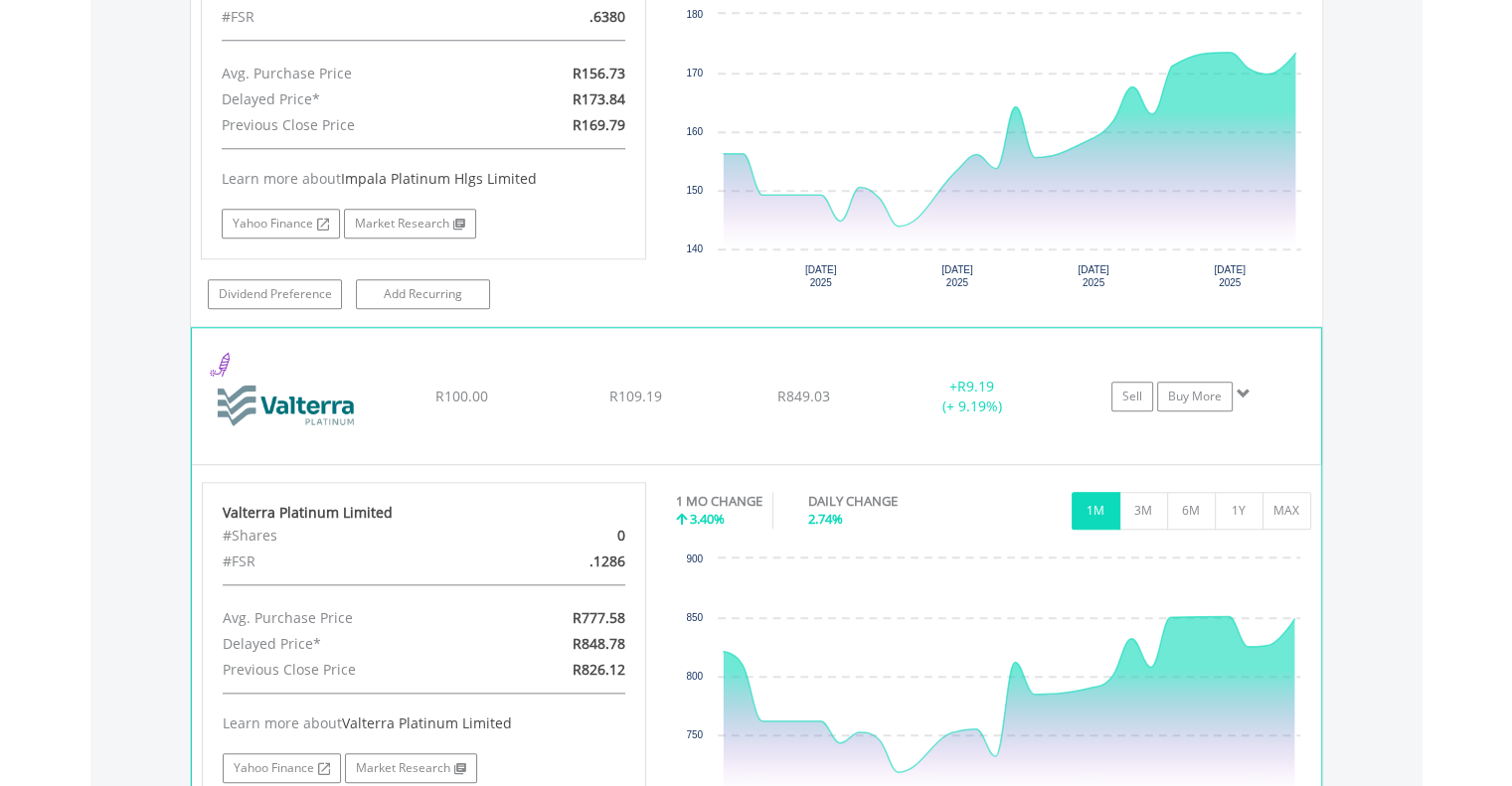 click on "R109.19" at bounding box center [634, -428] 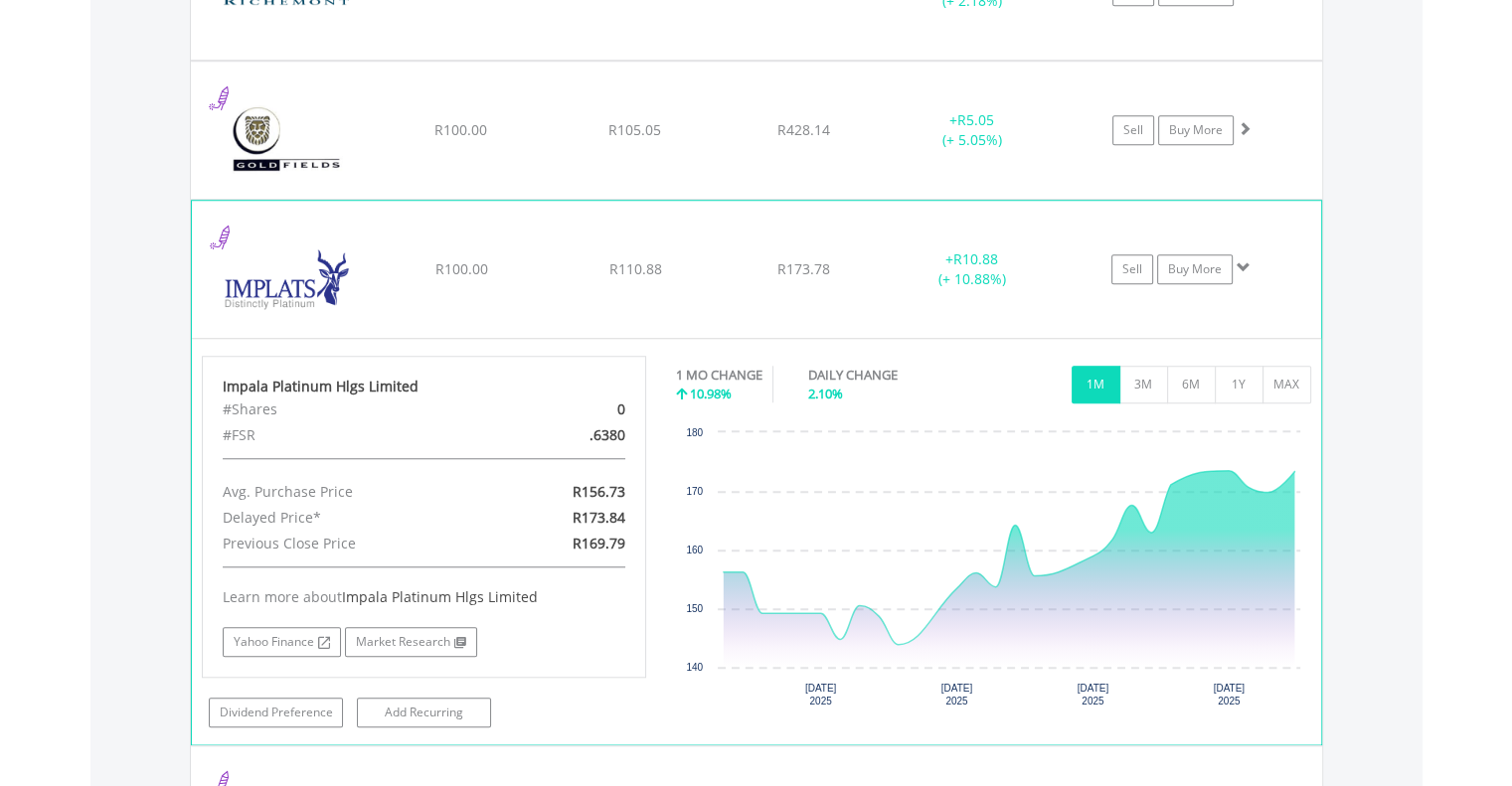 scroll, scrollTop: 1492, scrollLeft: 0, axis: vertical 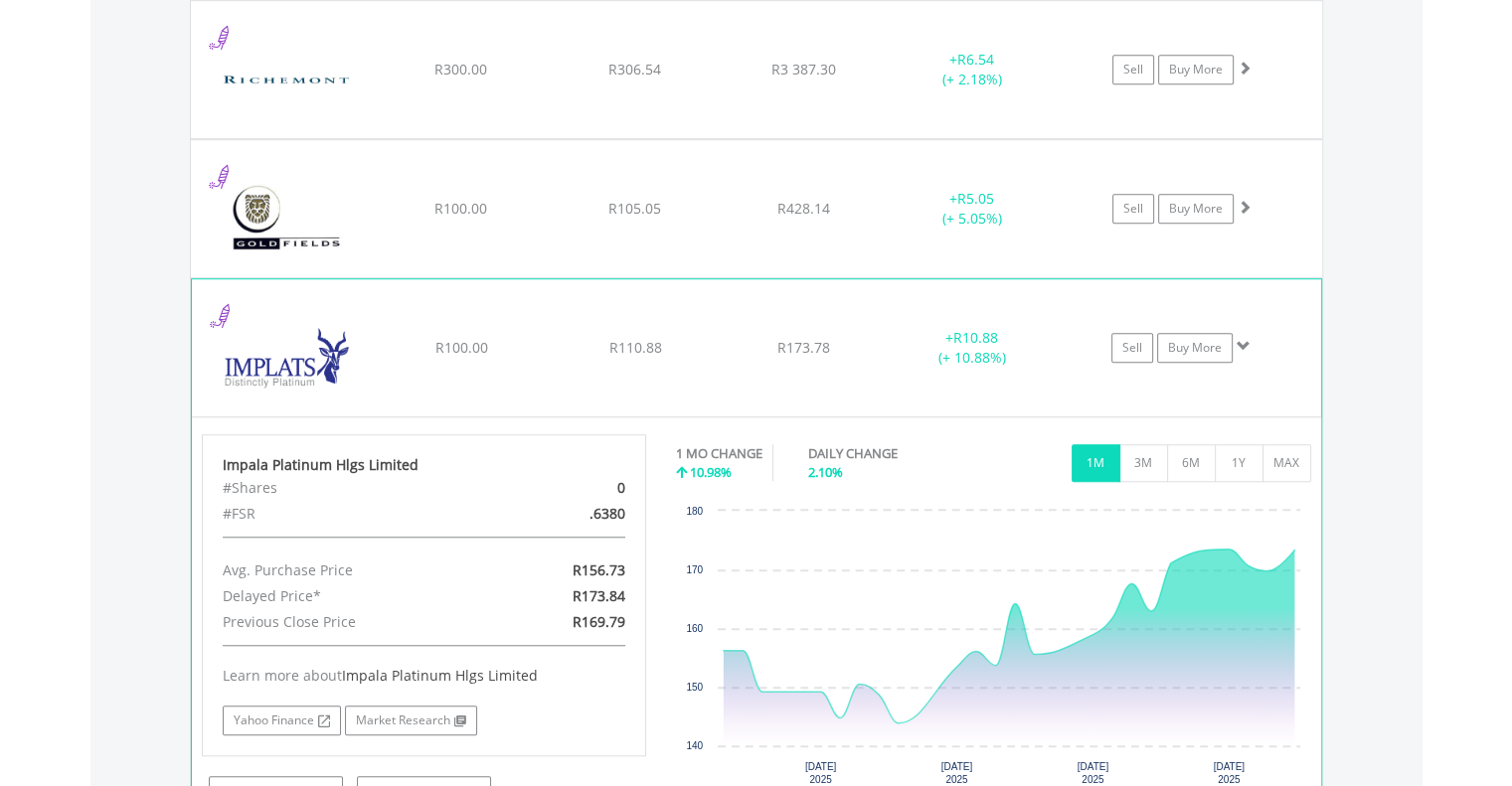 drag, startPoint x: 642, startPoint y: 343, endPoint x: 644, endPoint y: 330, distance: 13.152946 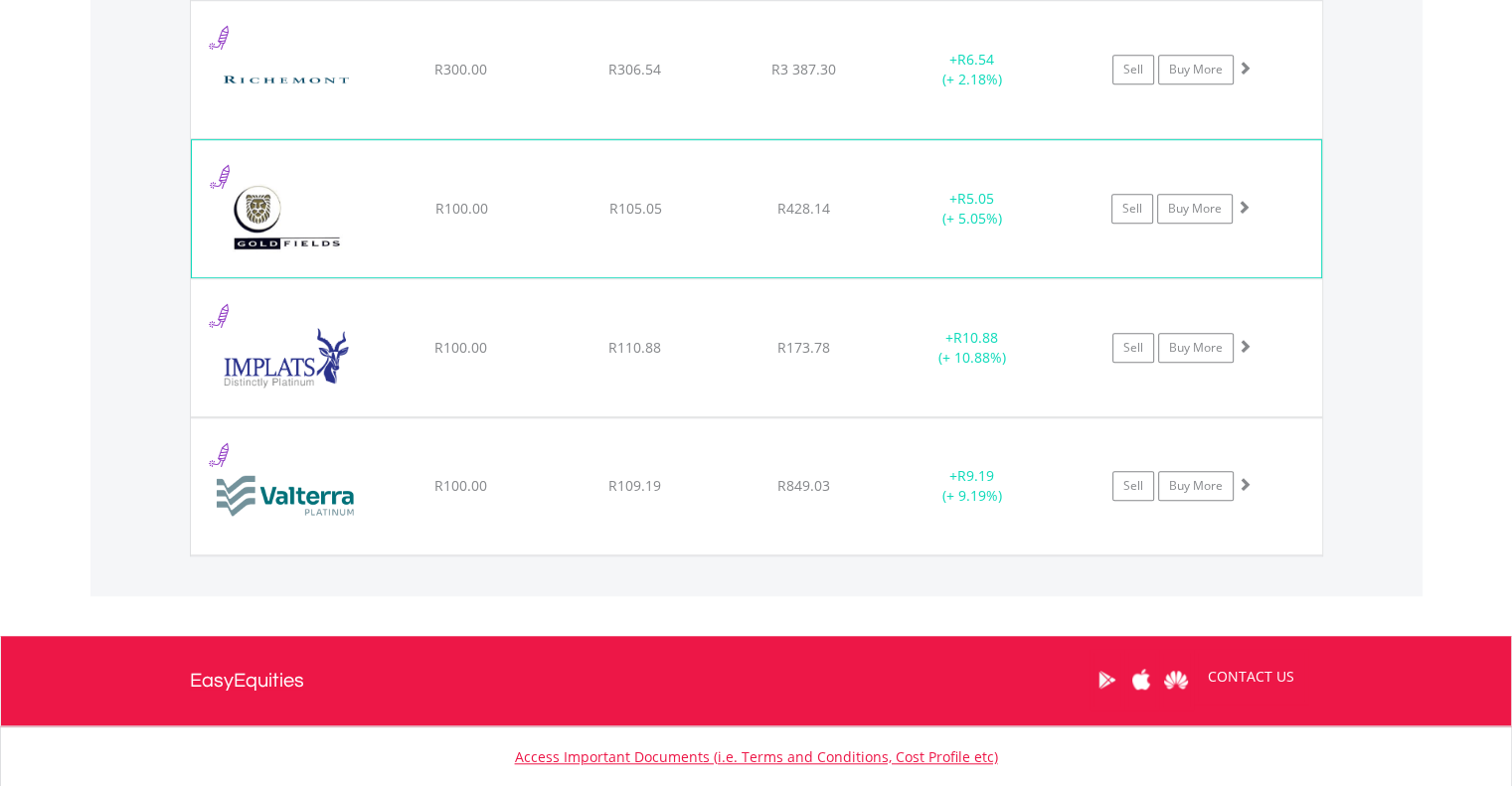 click on "R105.05" at bounding box center [634, 70] 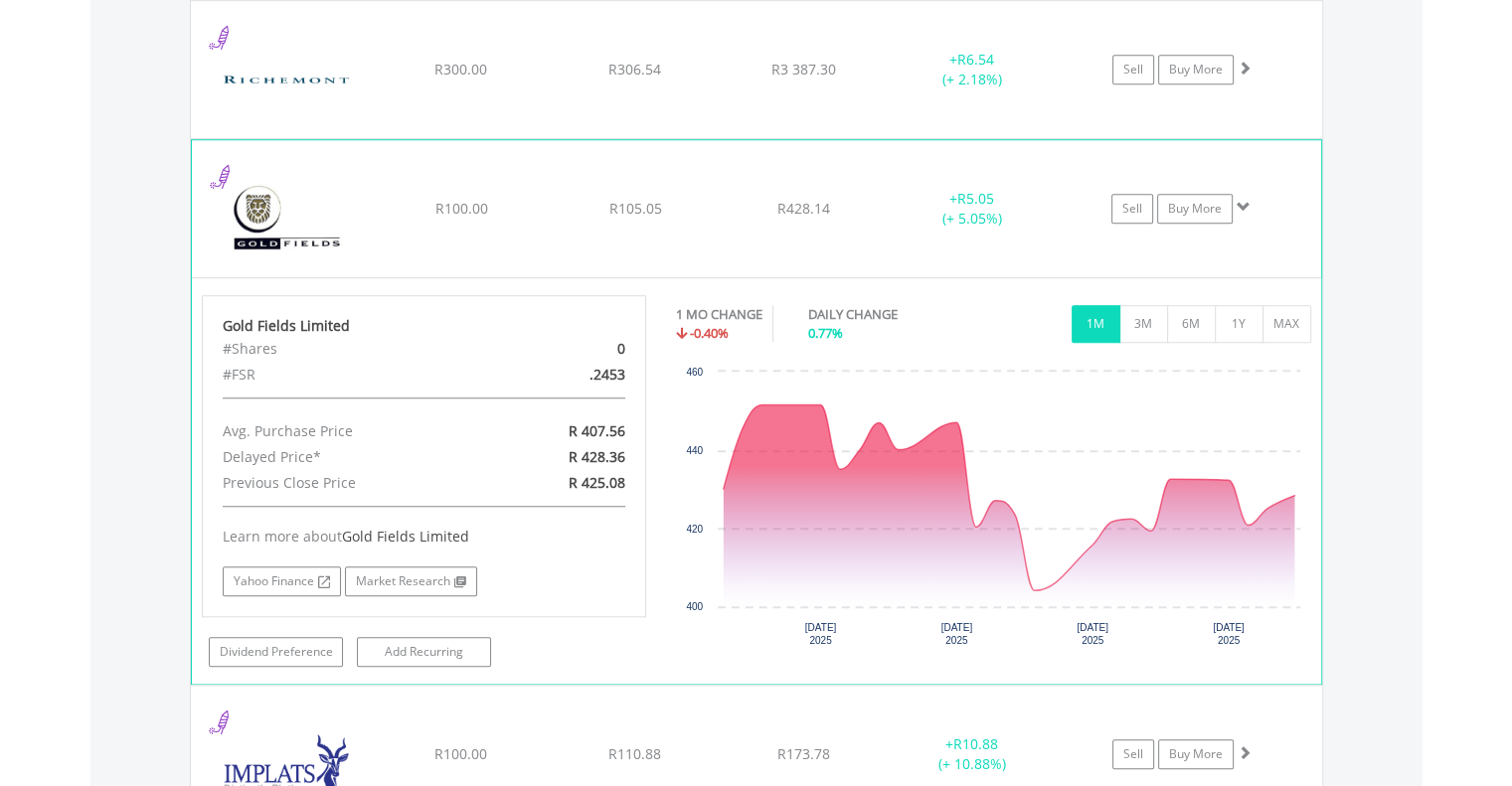 click on "R105.05" at bounding box center (634, 70) 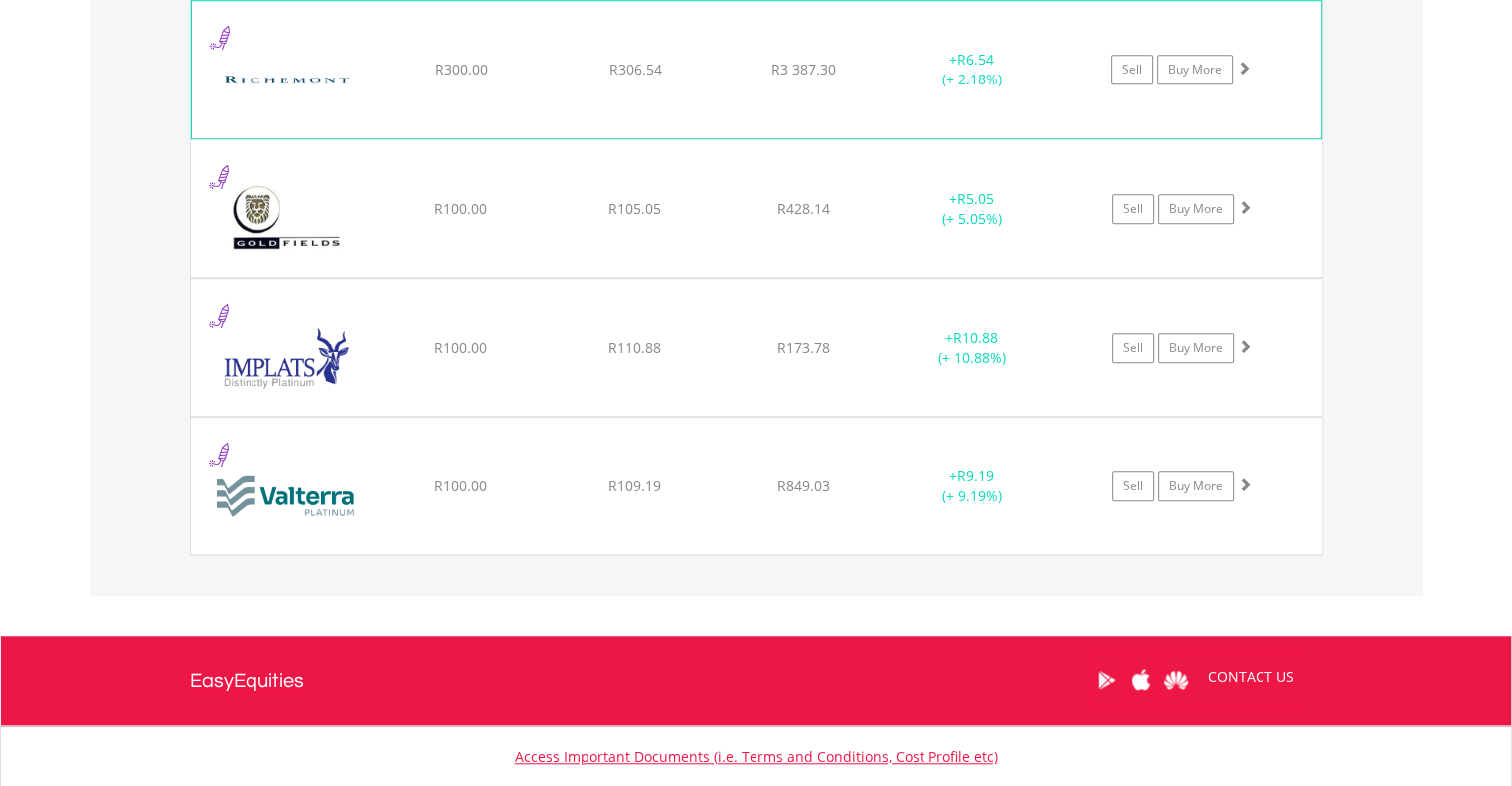 click on "﻿
Compagnie Financiere Richemont SA
R300.00
R306.54
R3 387.30
+  R6.54 (+ 2.18%)
Sell
Buy More" at bounding box center (756, 70) 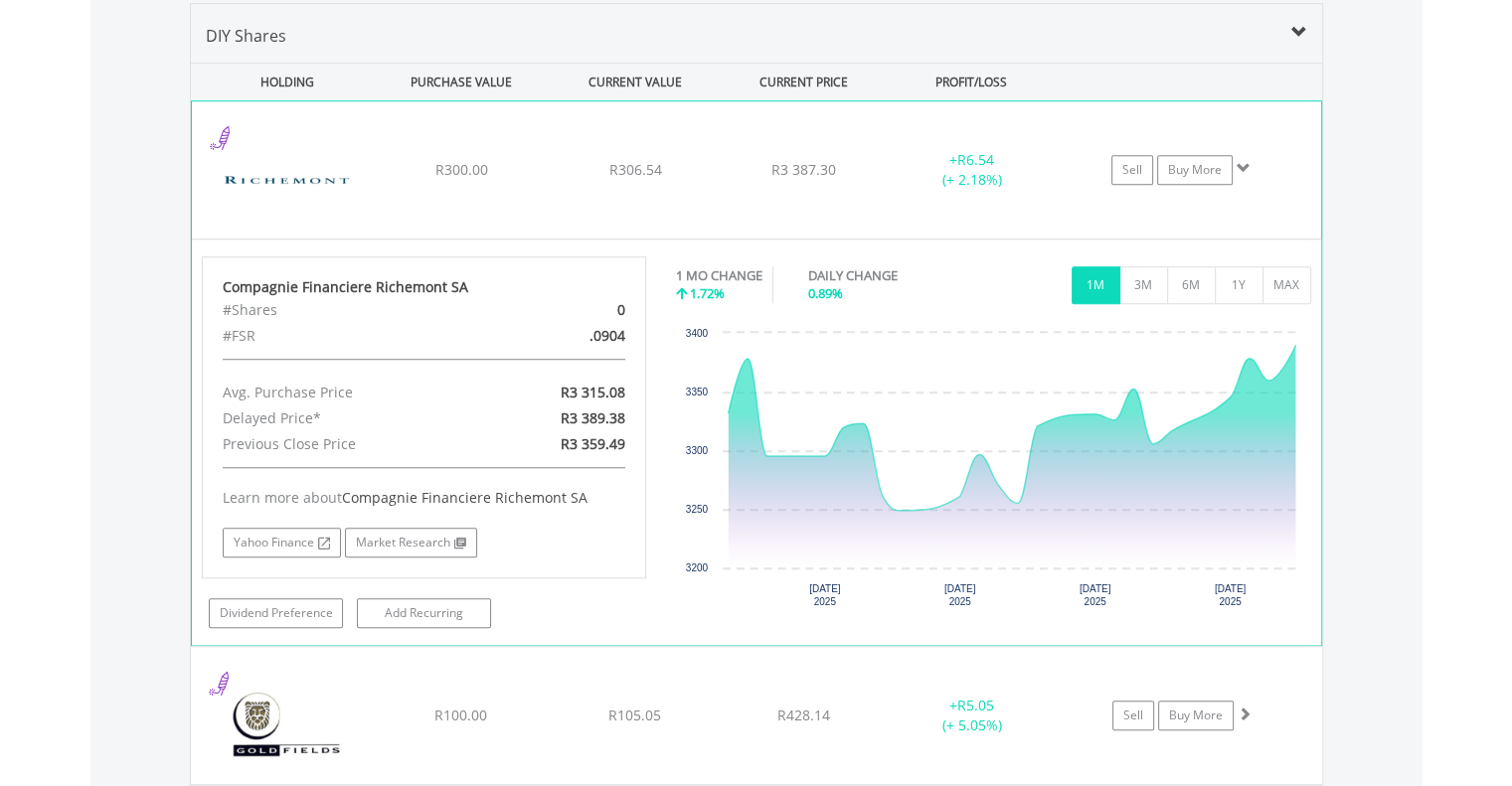 scroll, scrollTop: 1392, scrollLeft: 0, axis: vertical 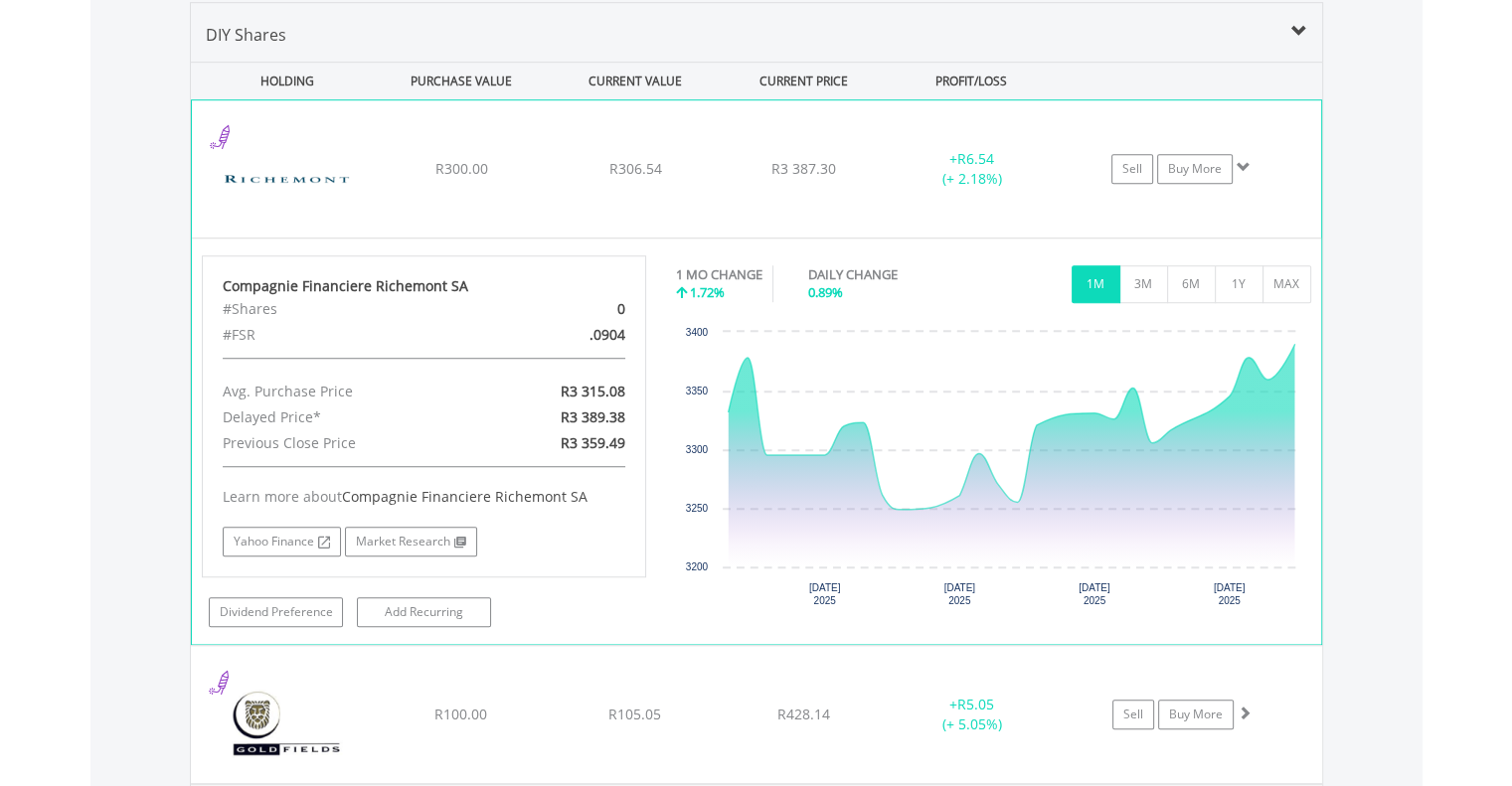 click on "﻿
Compagnie Financiere Richemont SA
R300.00
R306.54
R3 387.30
+  R6.54 (+ 2.18%)
Sell
Buy More" at bounding box center (756, 169) 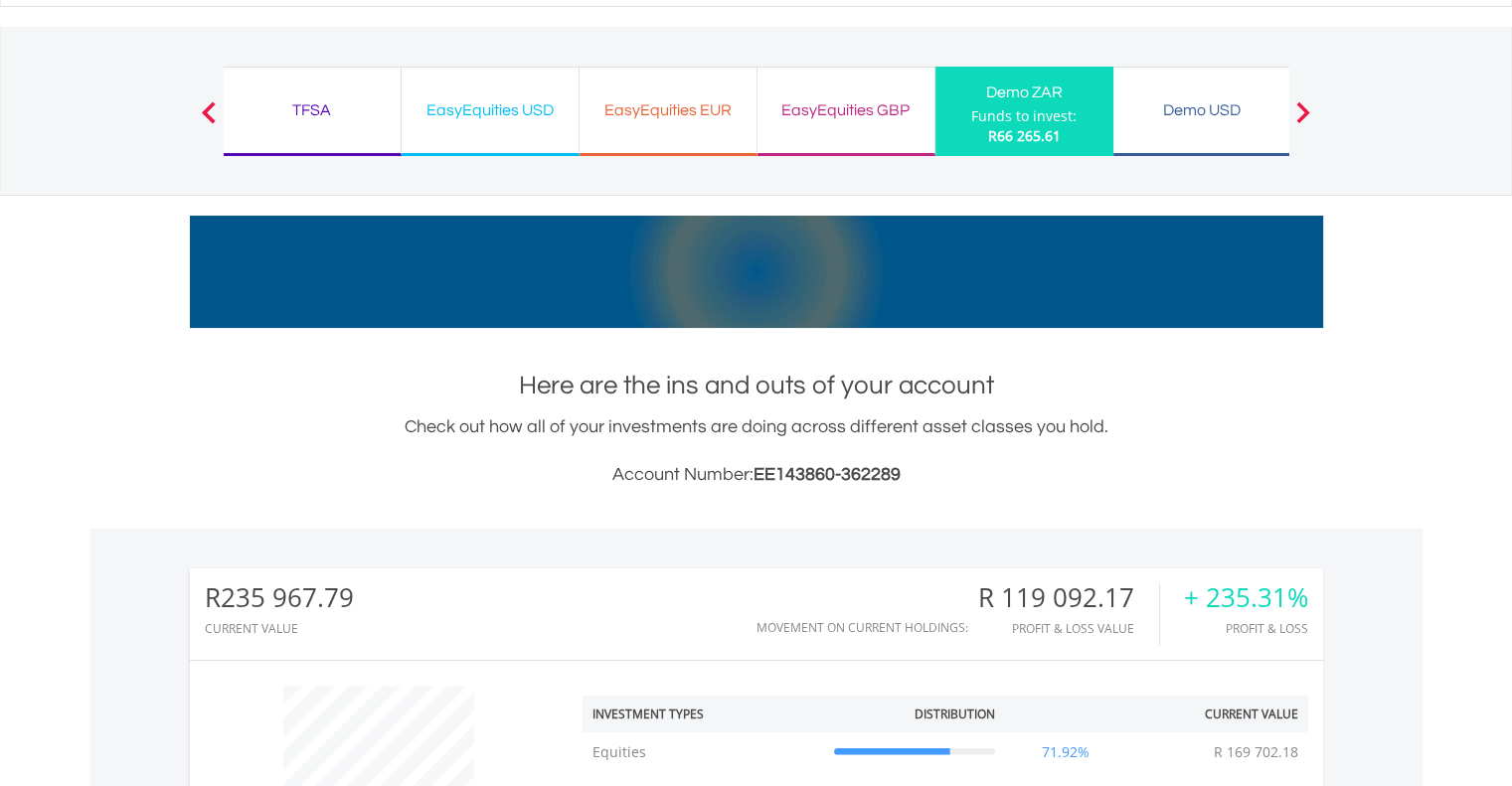 scroll, scrollTop: 0, scrollLeft: 0, axis: both 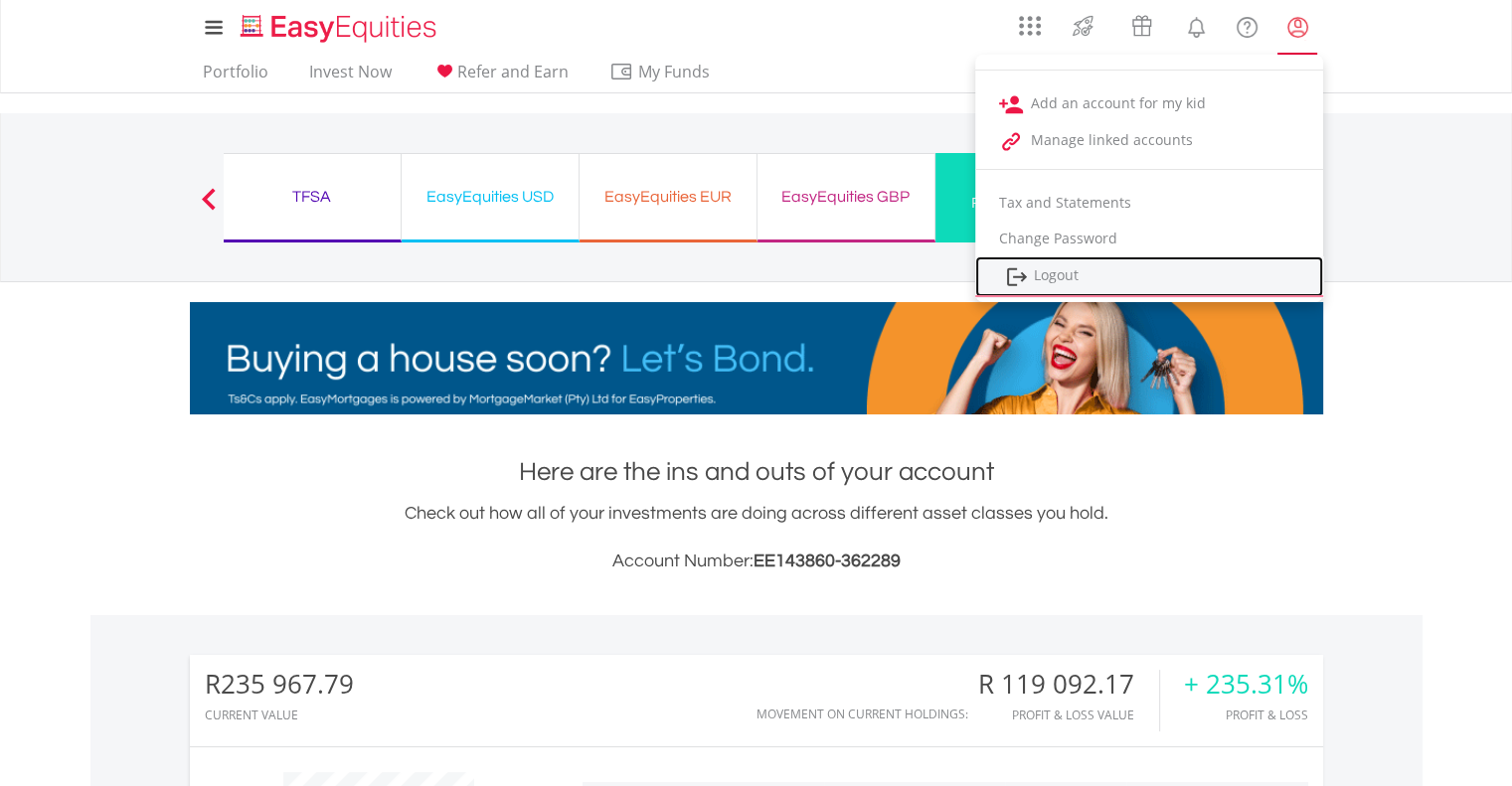 click on "Logout" at bounding box center [1149, 276] 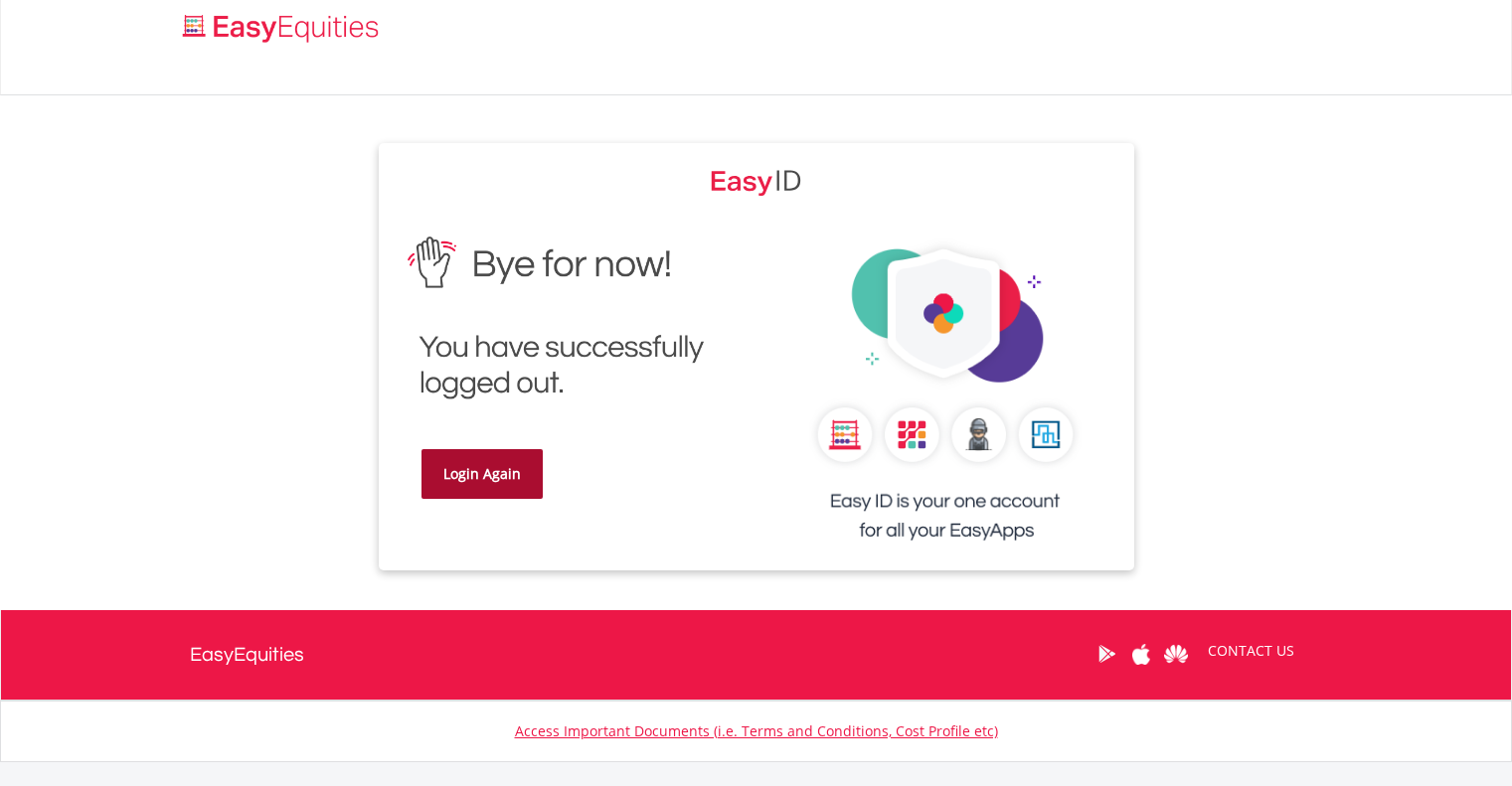 scroll, scrollTop: 0, scrollLeft: 0, axis: both 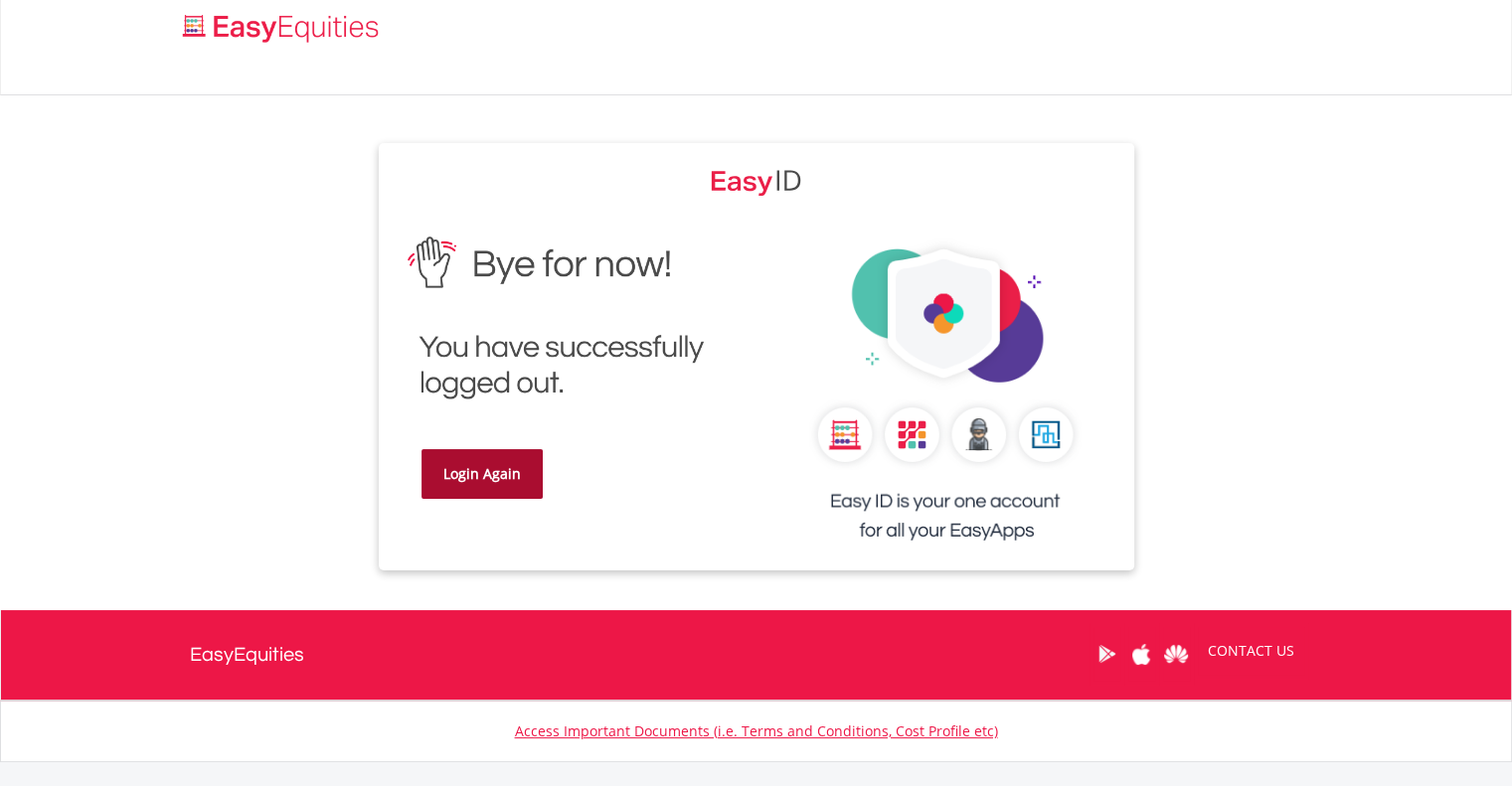 click on "Login Again" at bounding box center (482, 474) 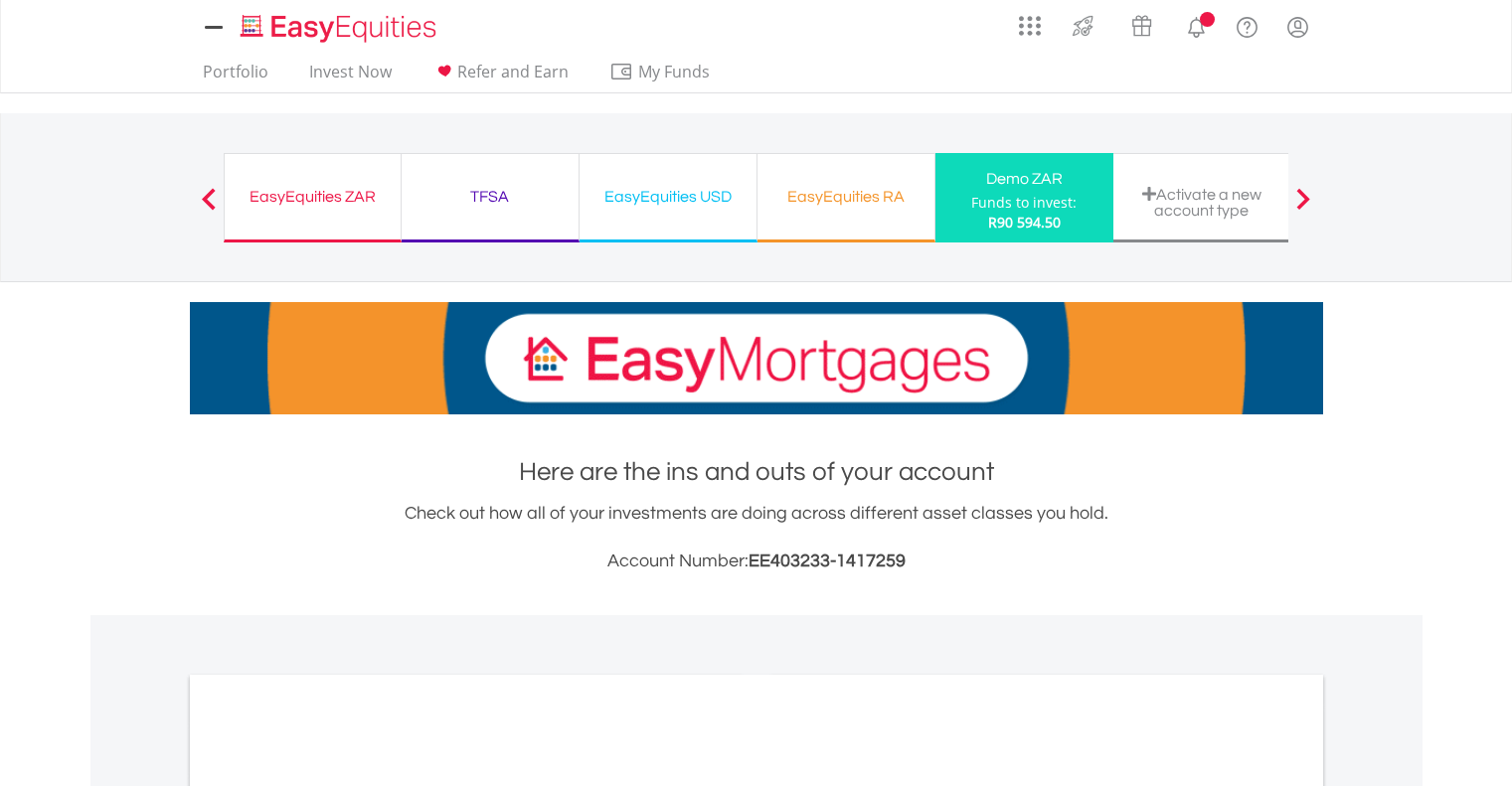 scroll, scrollTop: 0, scrollLeft: 0, axis: both 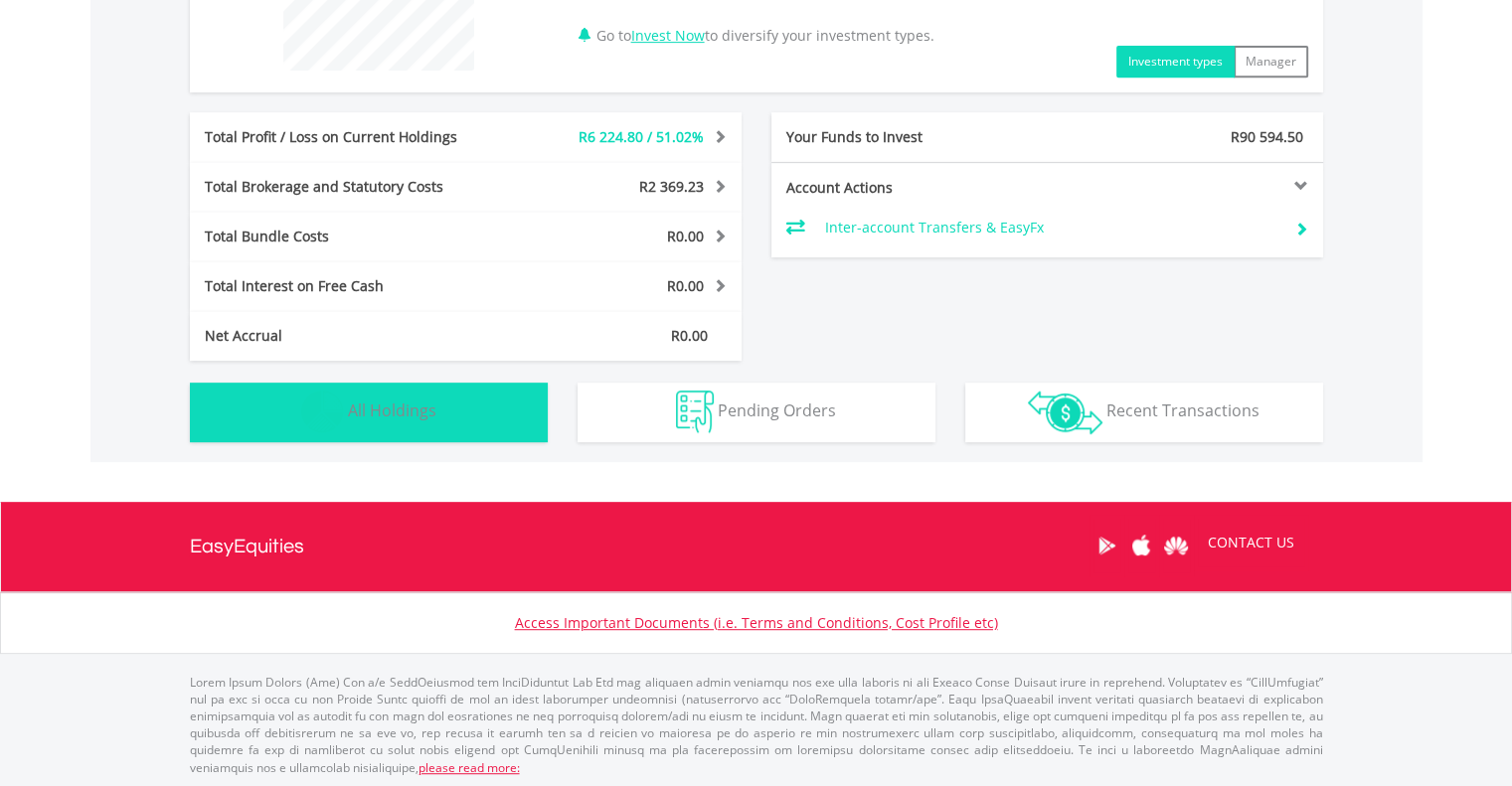 click on "Holdings
All Holdings" at bounding box center (369, 412) 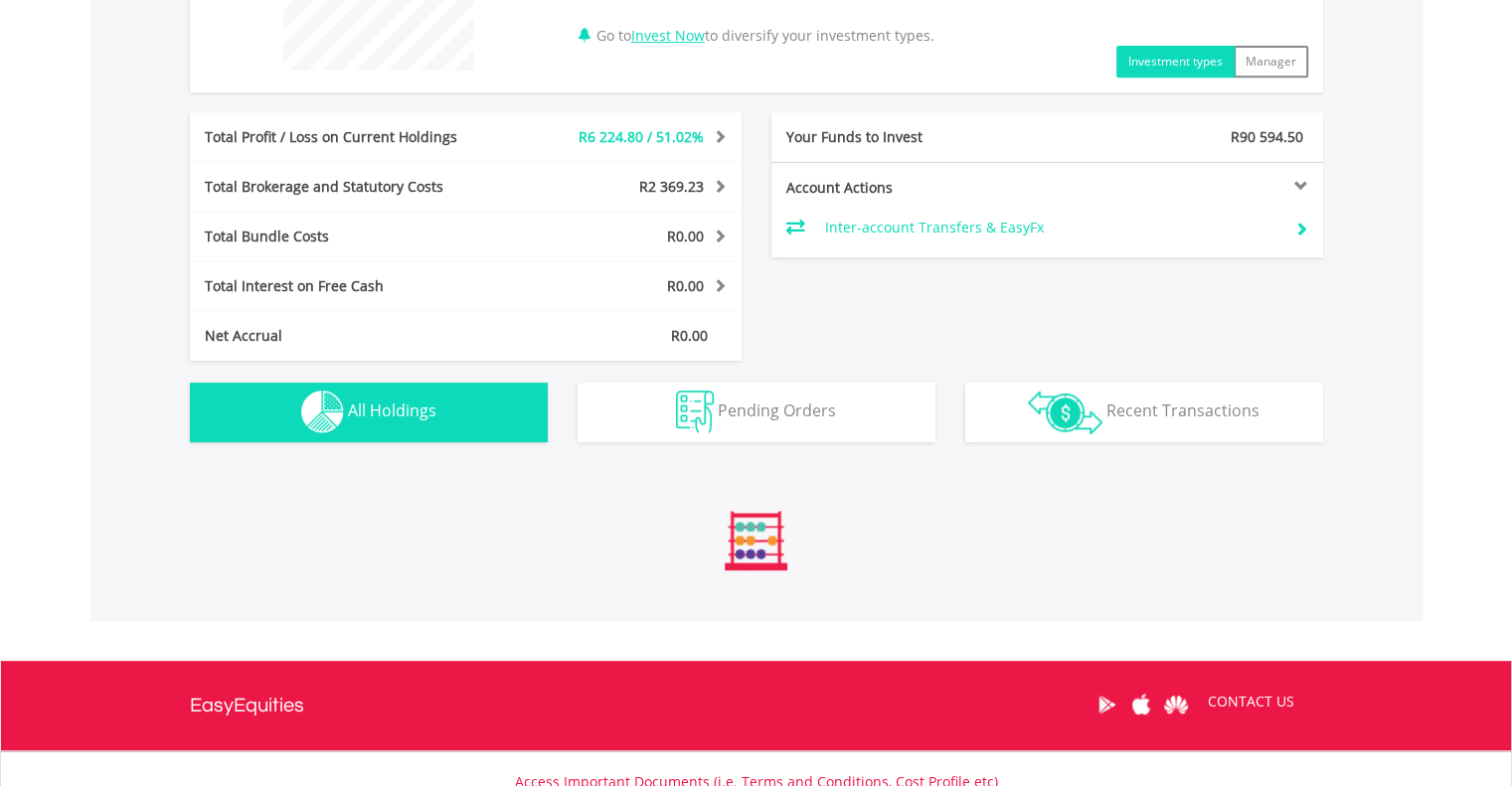 scroll, scrollTop: 1392, scrollLeft: 0, axis: vertical 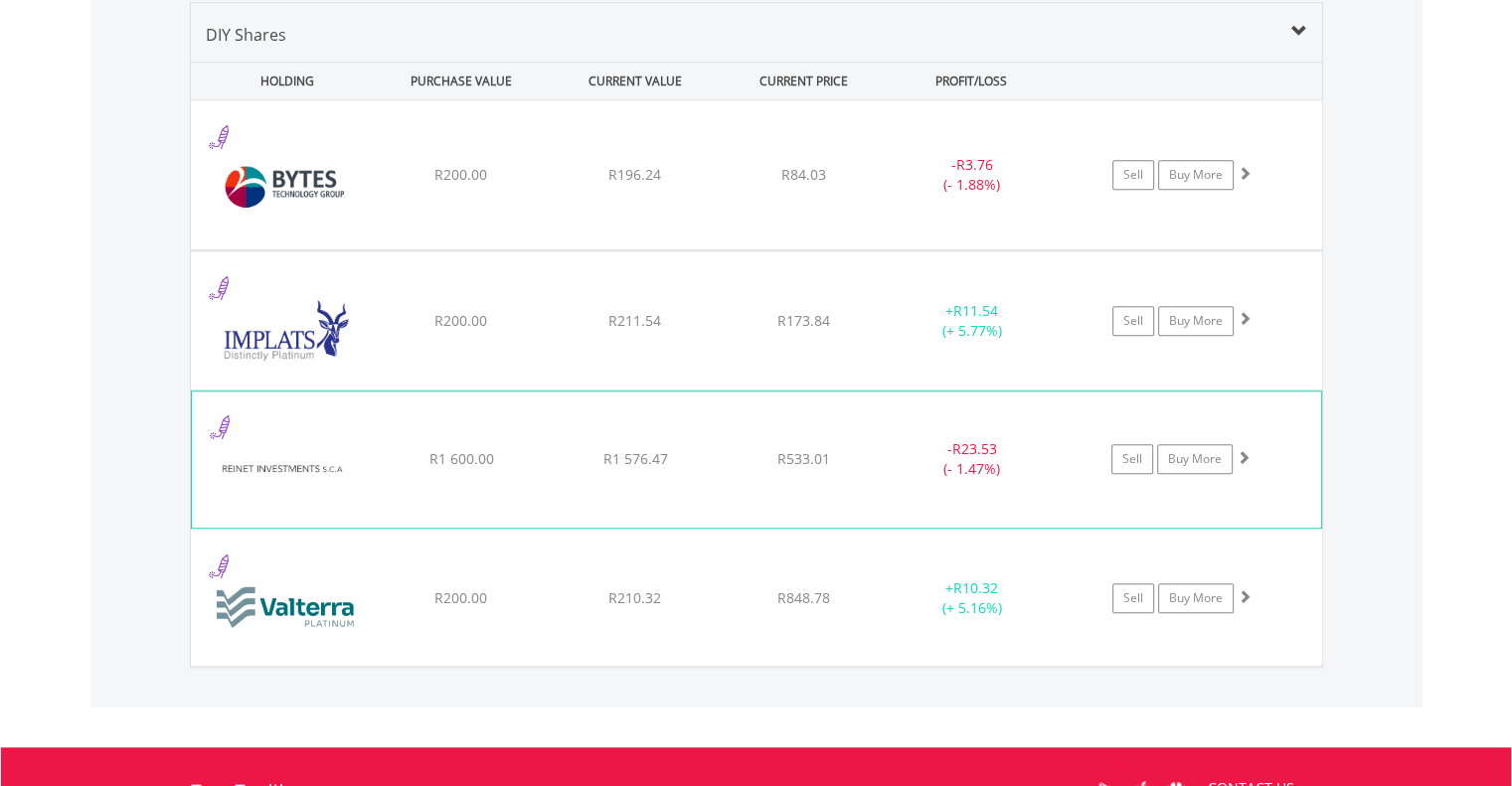 click on "﻿
Reinet Investments SCA
R1 600.00
R1 576.47
R533.01
-  R23.53 (- 1.47%)
Sell
Buy More" at bounding box center [756, 175] 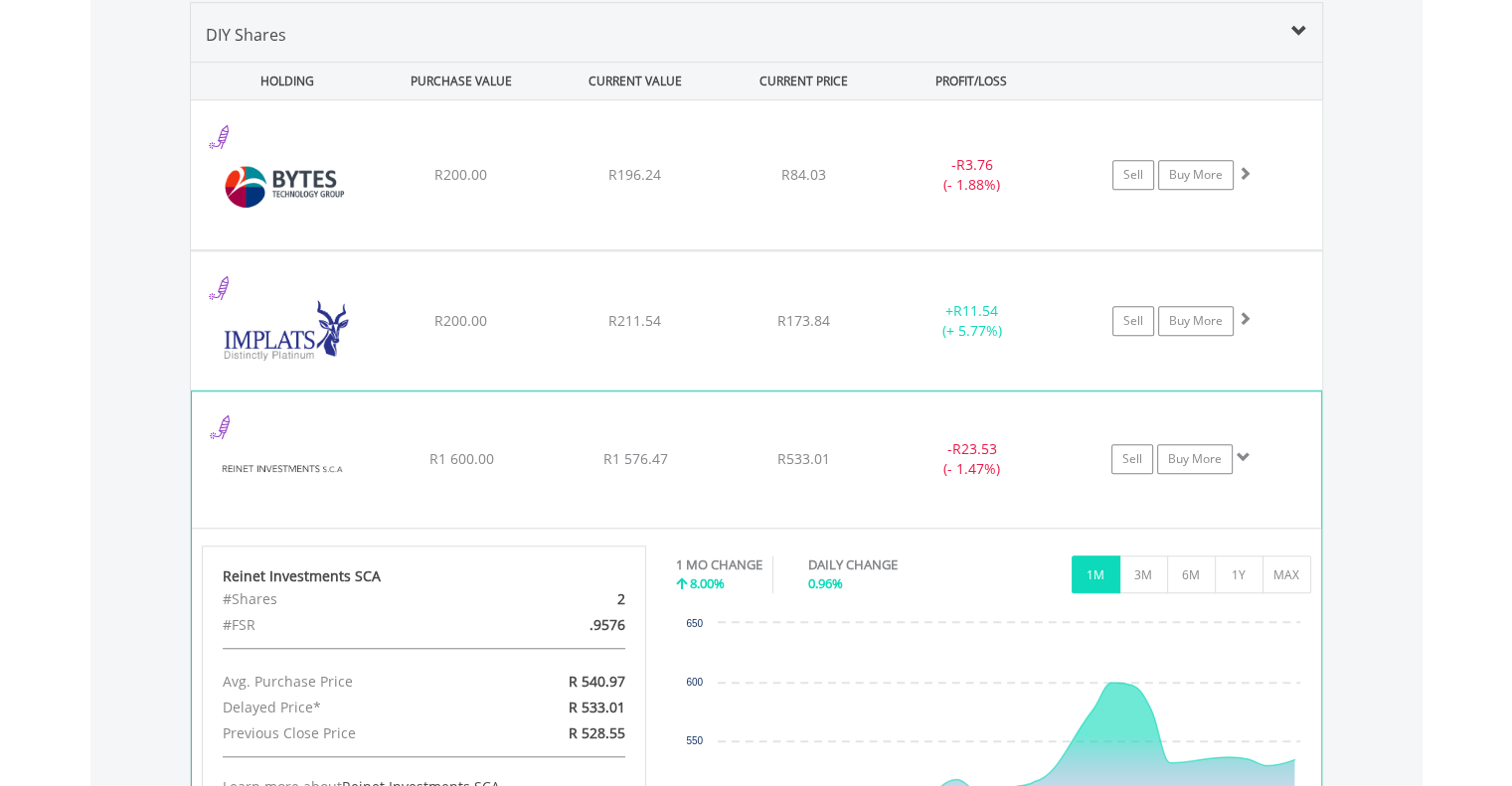 click on "﻿
Reinet Investments SCA
R1 600.00
R1 576.47
R533.01
-  R23.53 (- 1.47%)
Sell
Buy More" at bounding box center [756, 175] 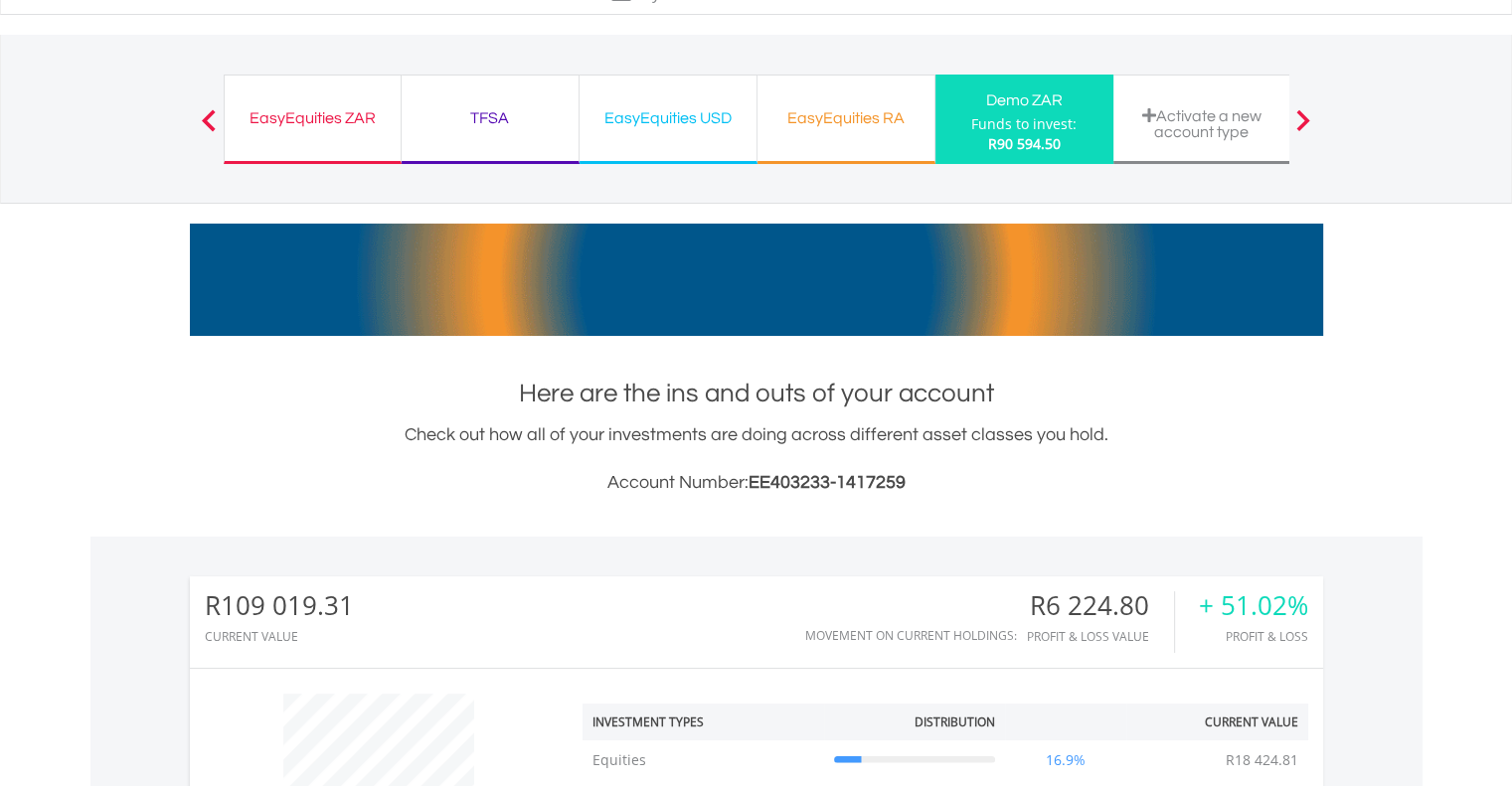 scroll, scrollTop: 0, scrollLeft: 0, axis: both 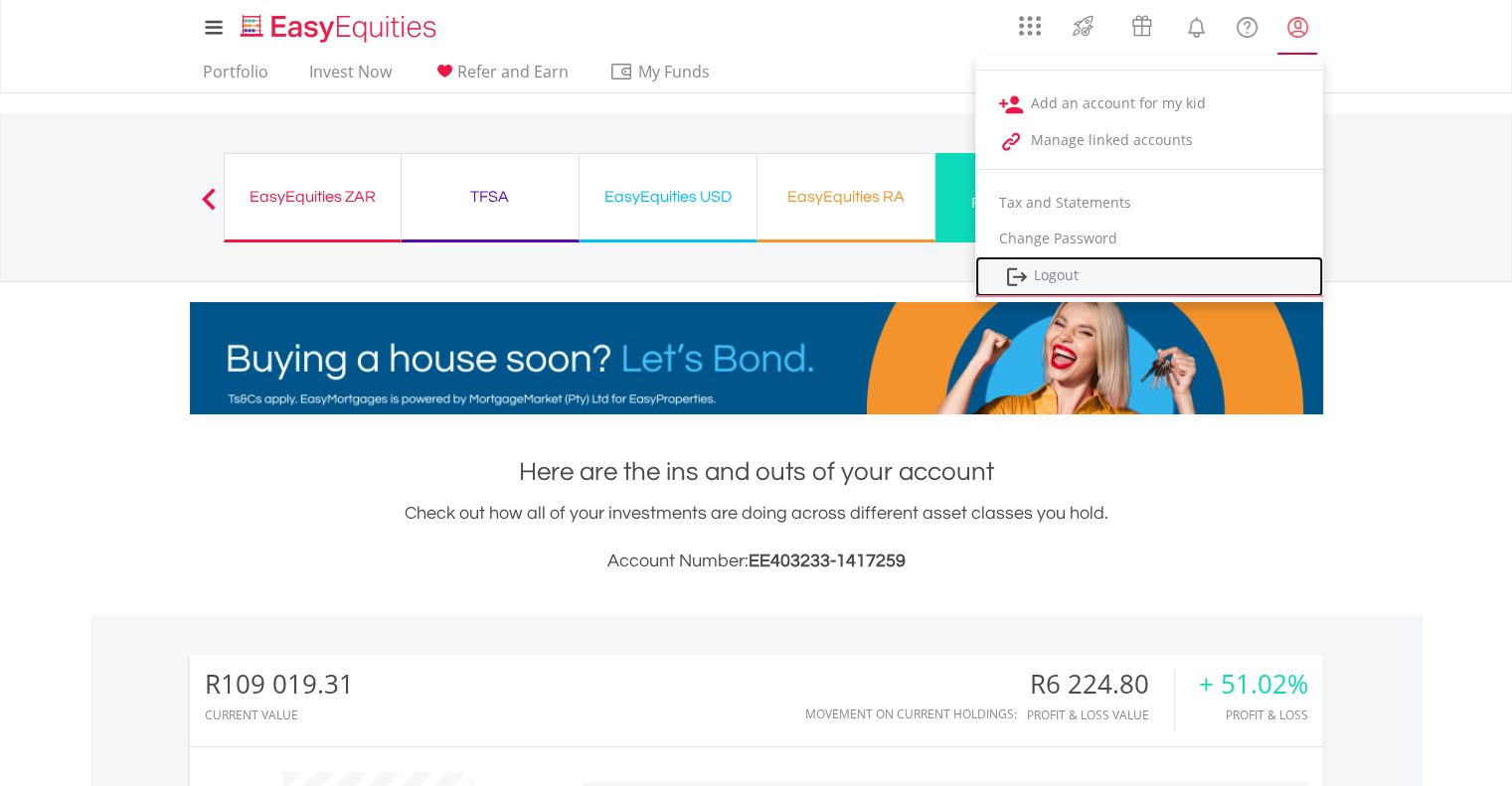 click on "Logout" at bounding box center (1149, 276) 